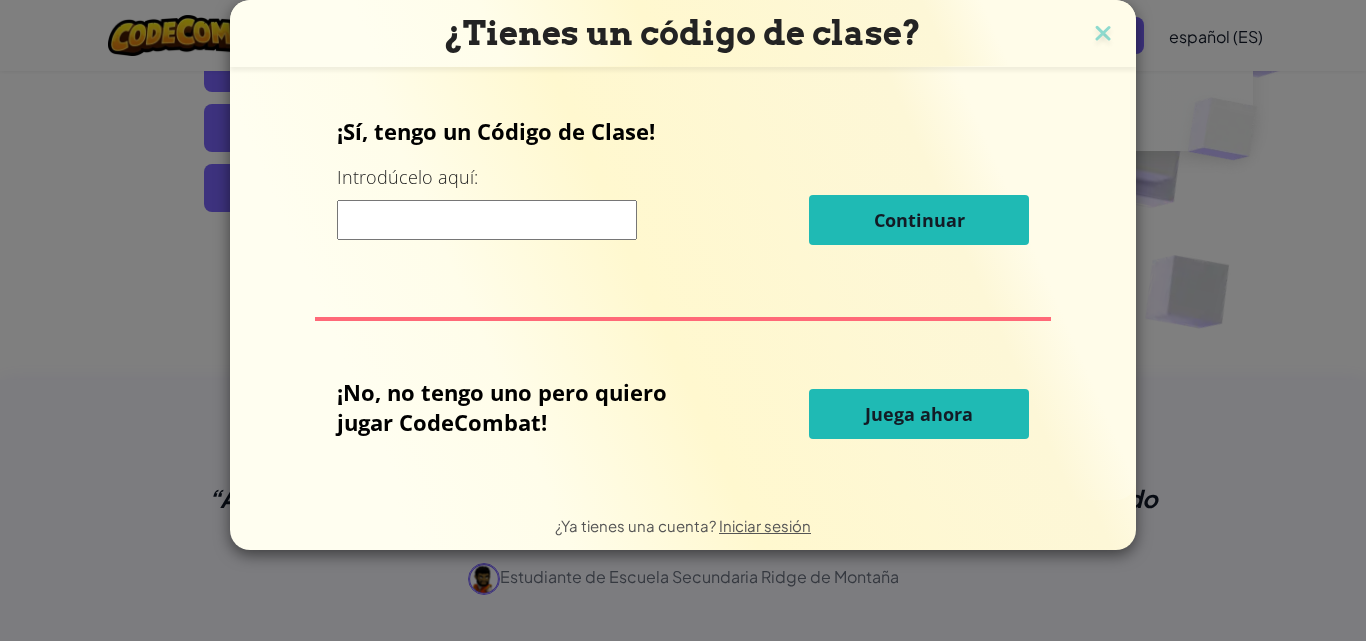 scroll, scrollTop: 500, scrollLeft: 0, axis: vertical 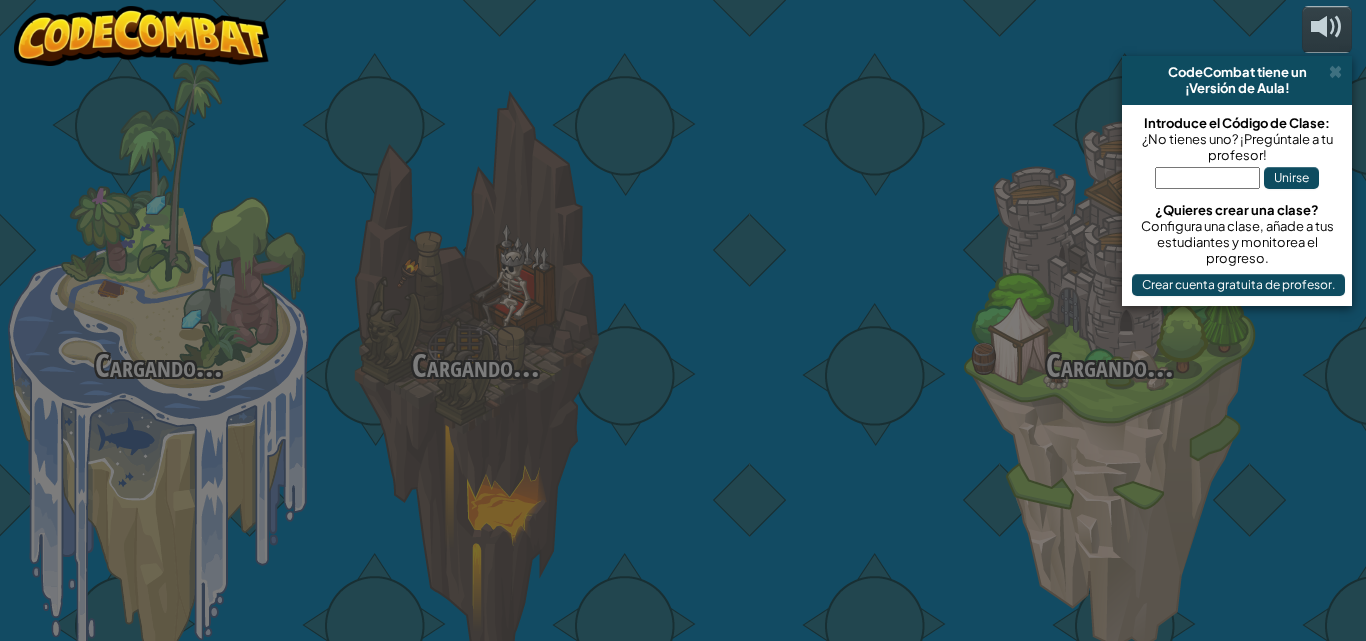 click at bounding box center (792, 317) 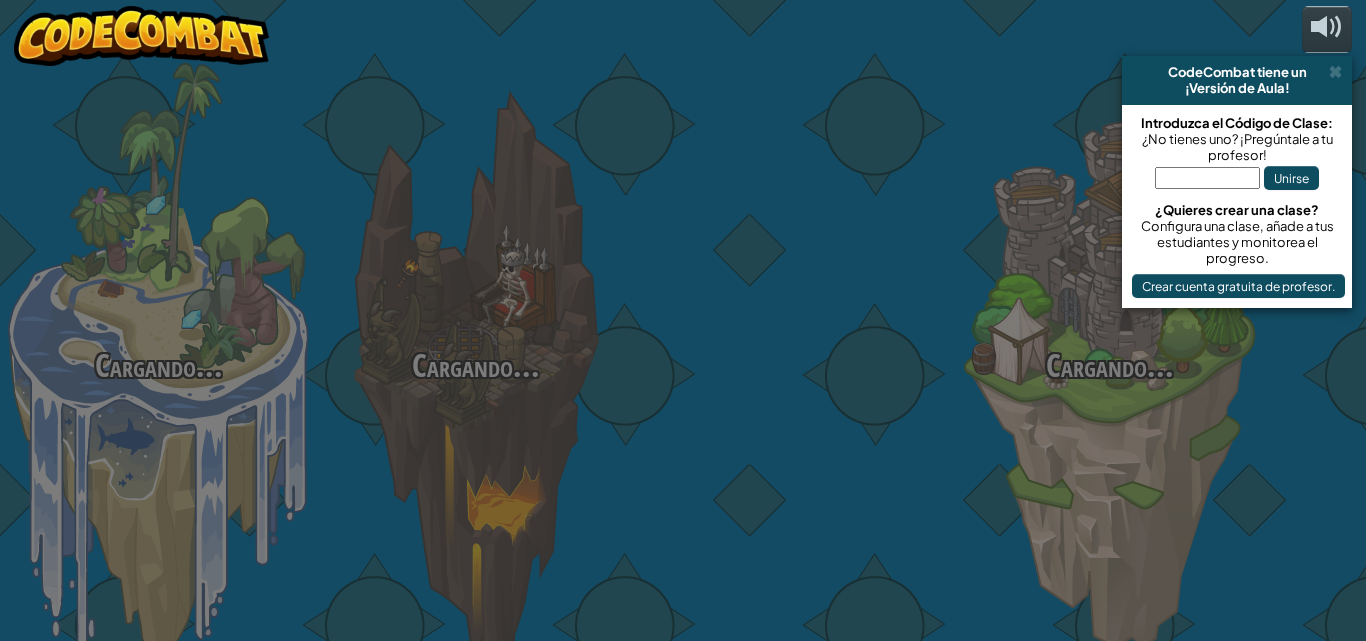 select on "es-ES" 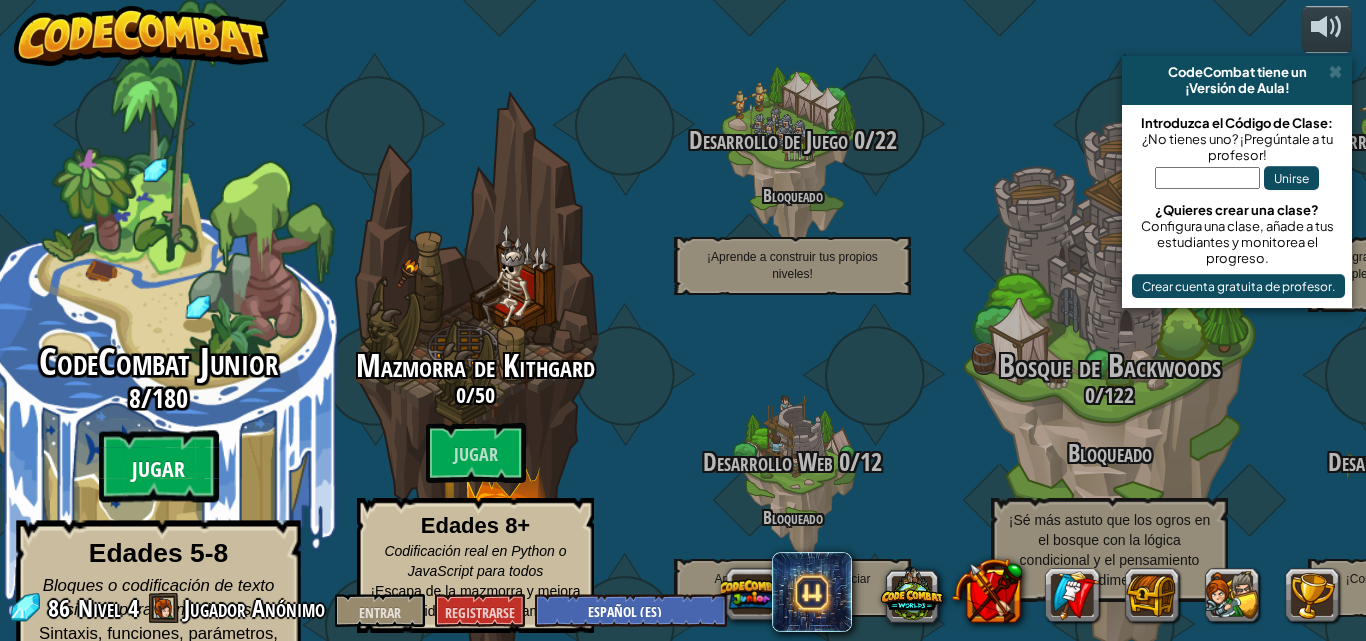click on "Jugar" at bounding box center (159, 467) 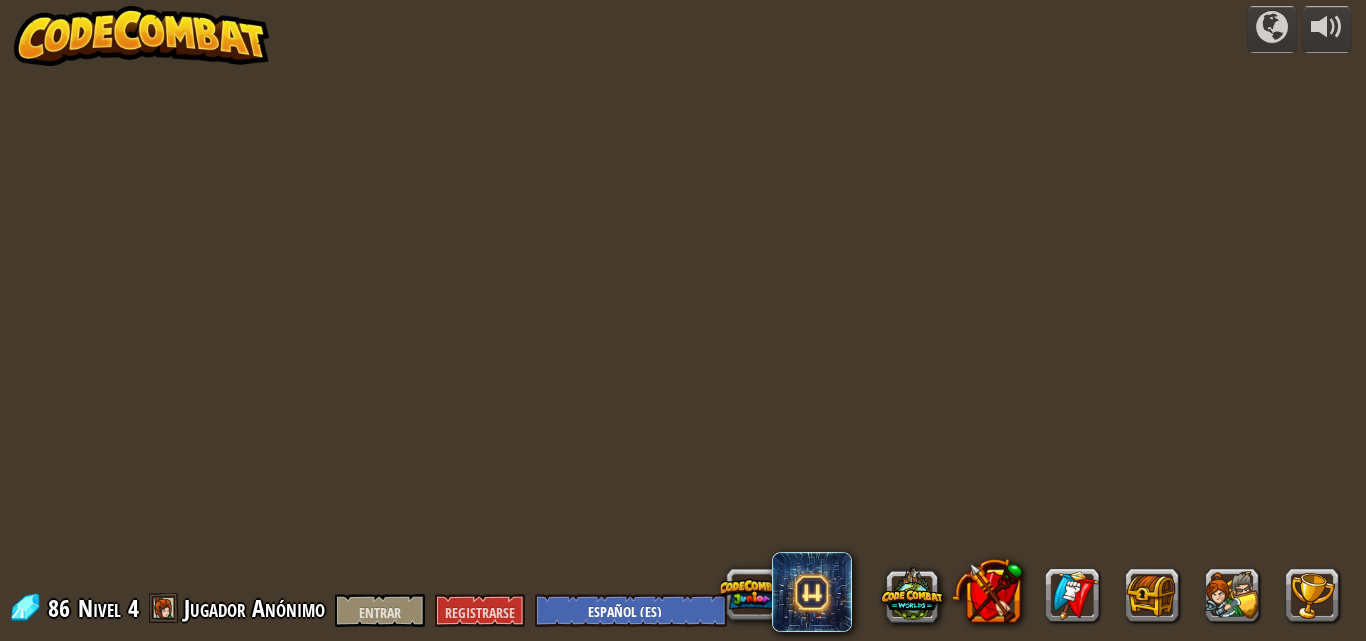 select on "es-ES" 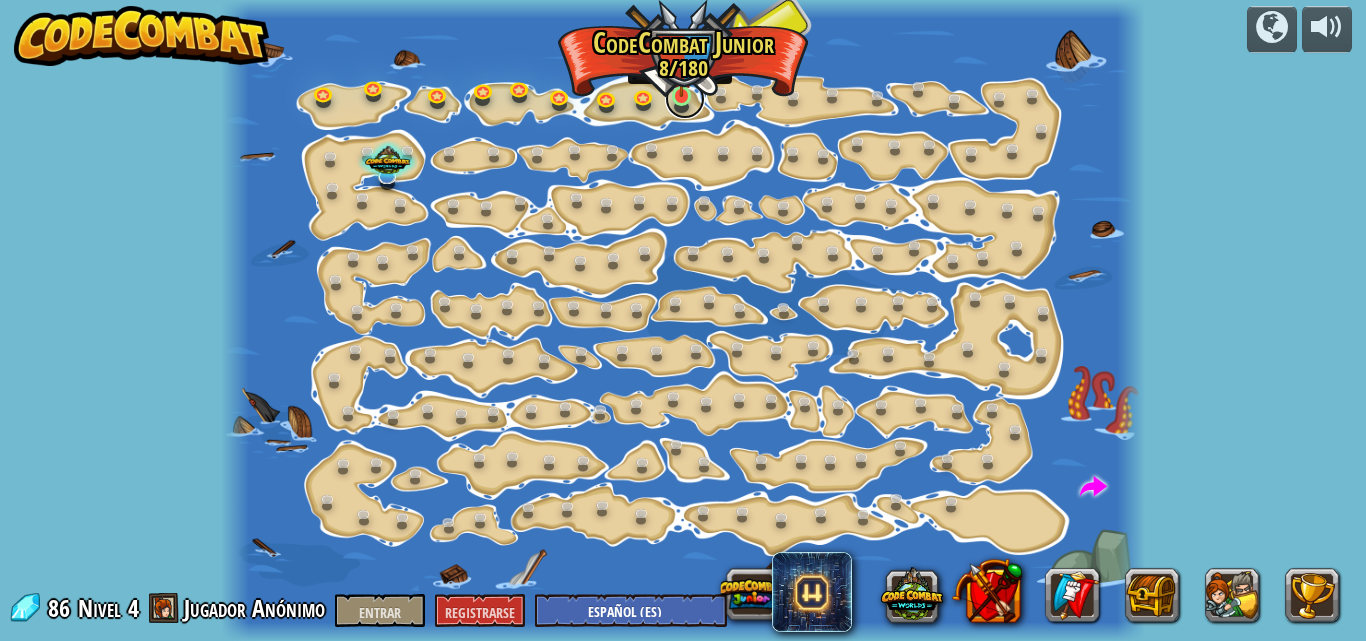 click at bounding box center (685, 99) 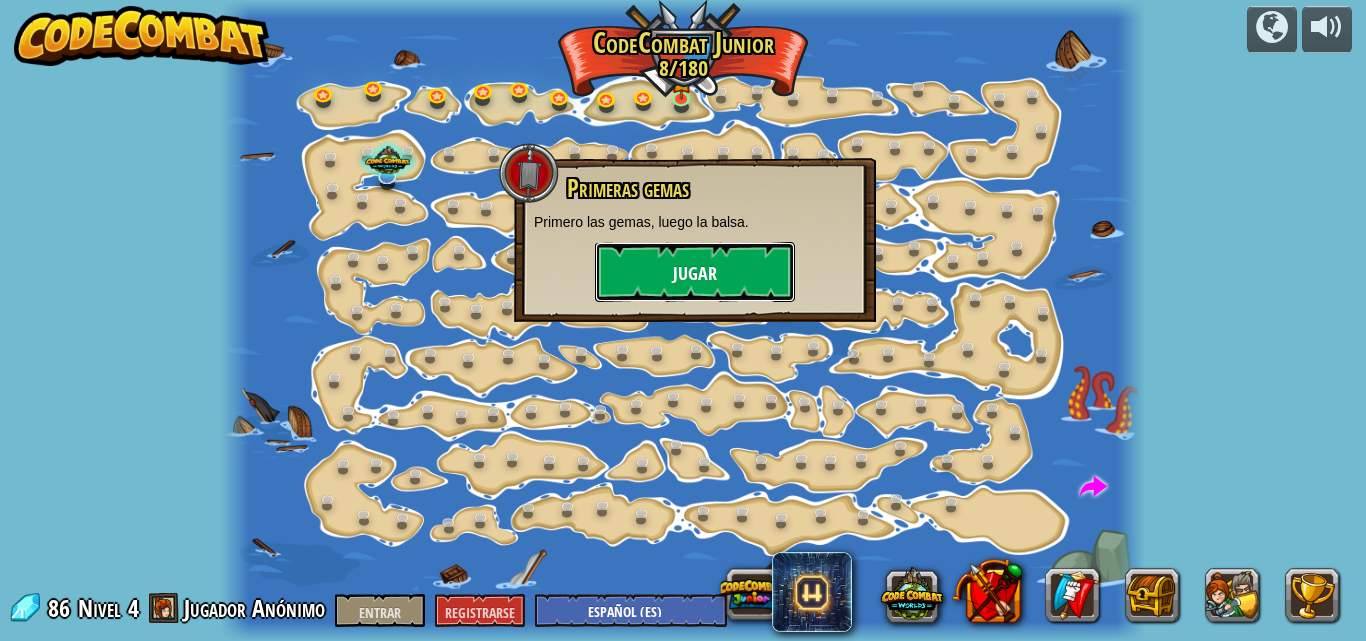 click on "Jugar" at bounding box center (695, 272) 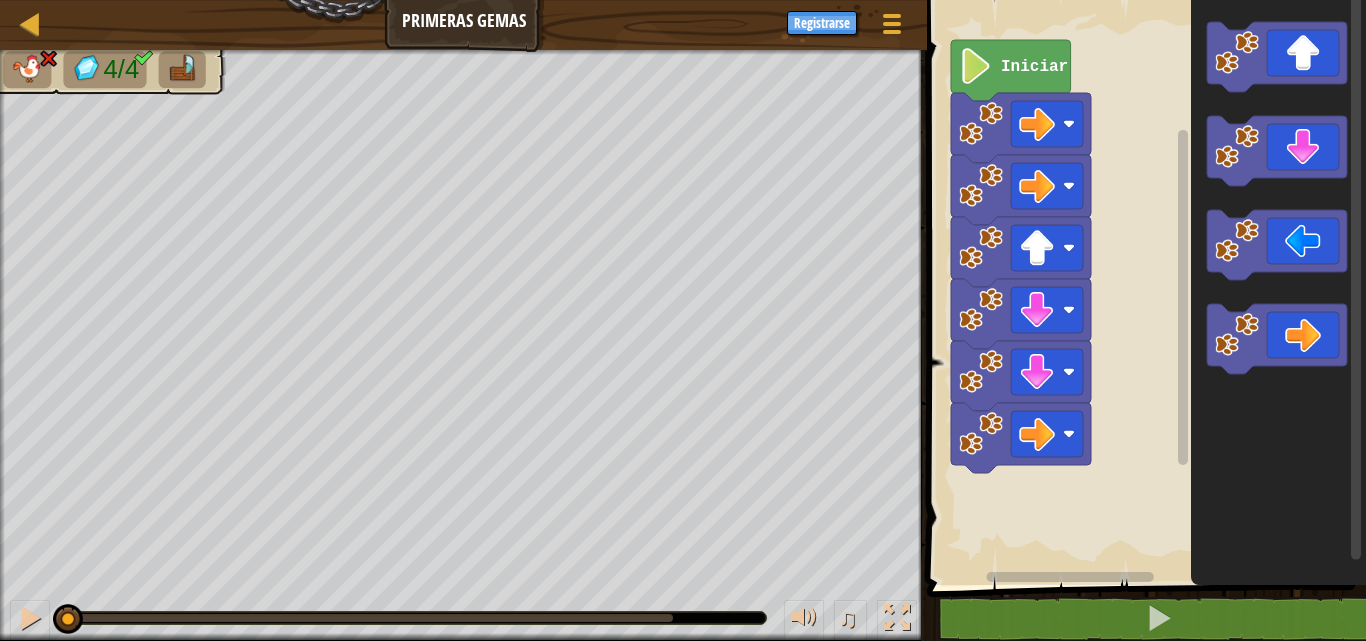 click 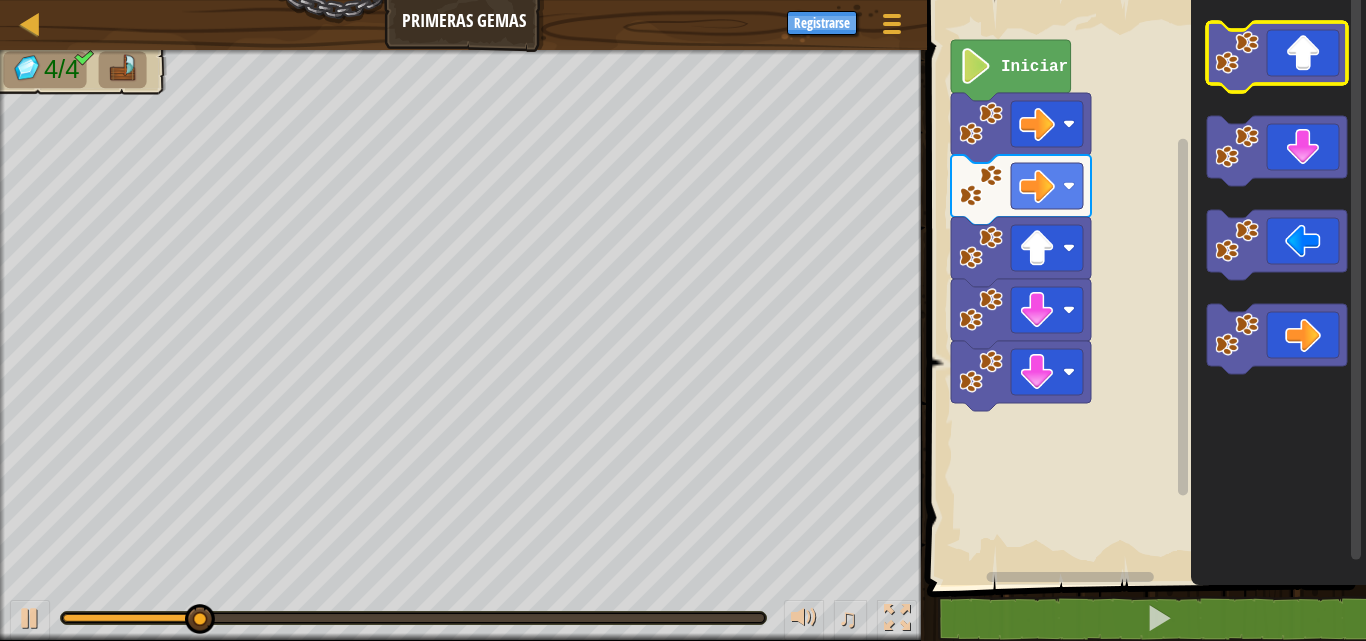 click 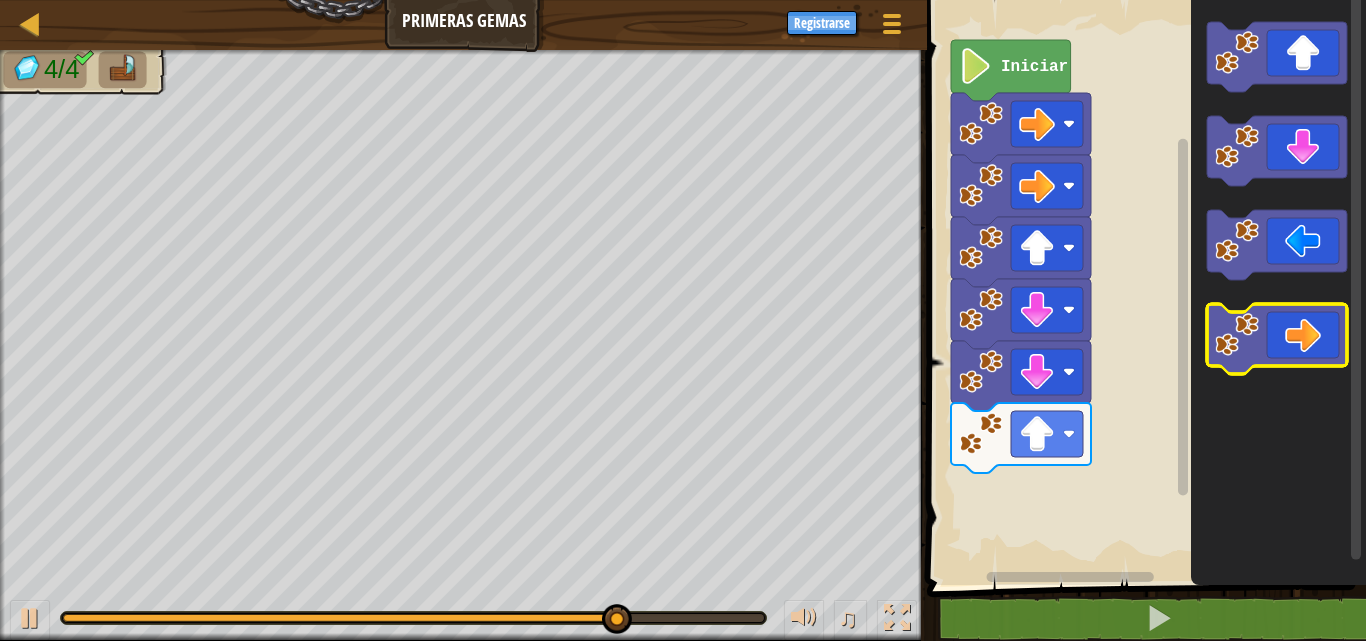 click 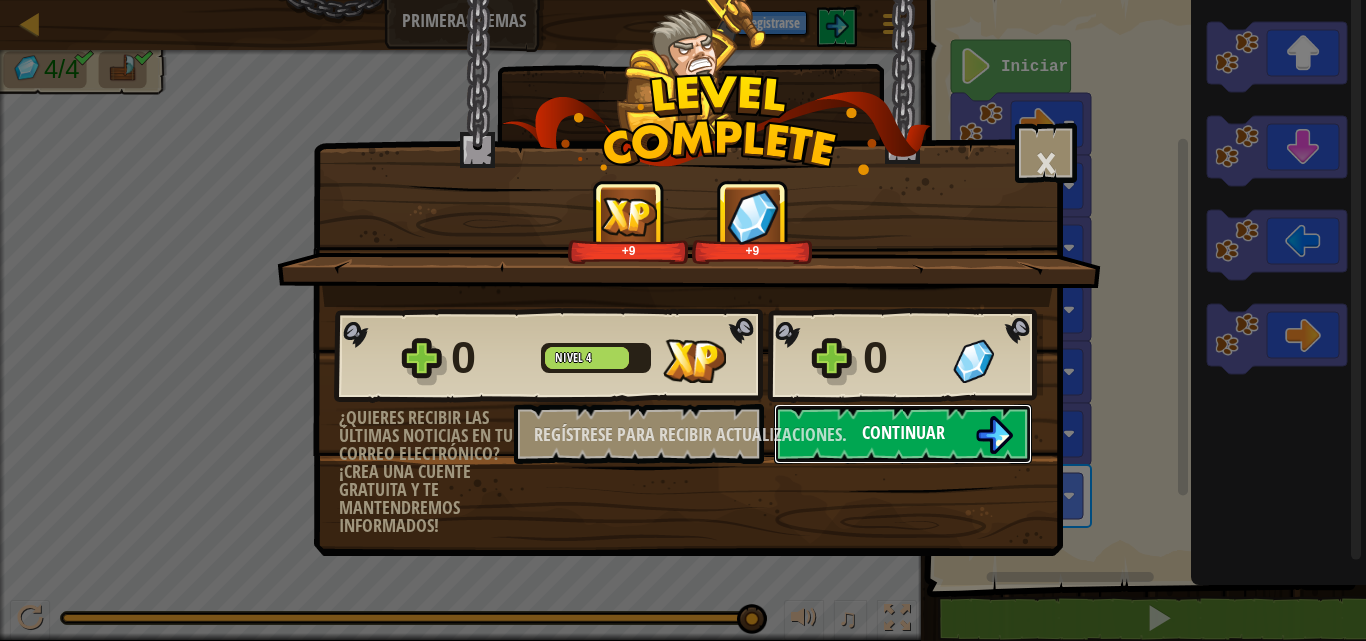 click on "Continuar" at bounding box center (903, 434) 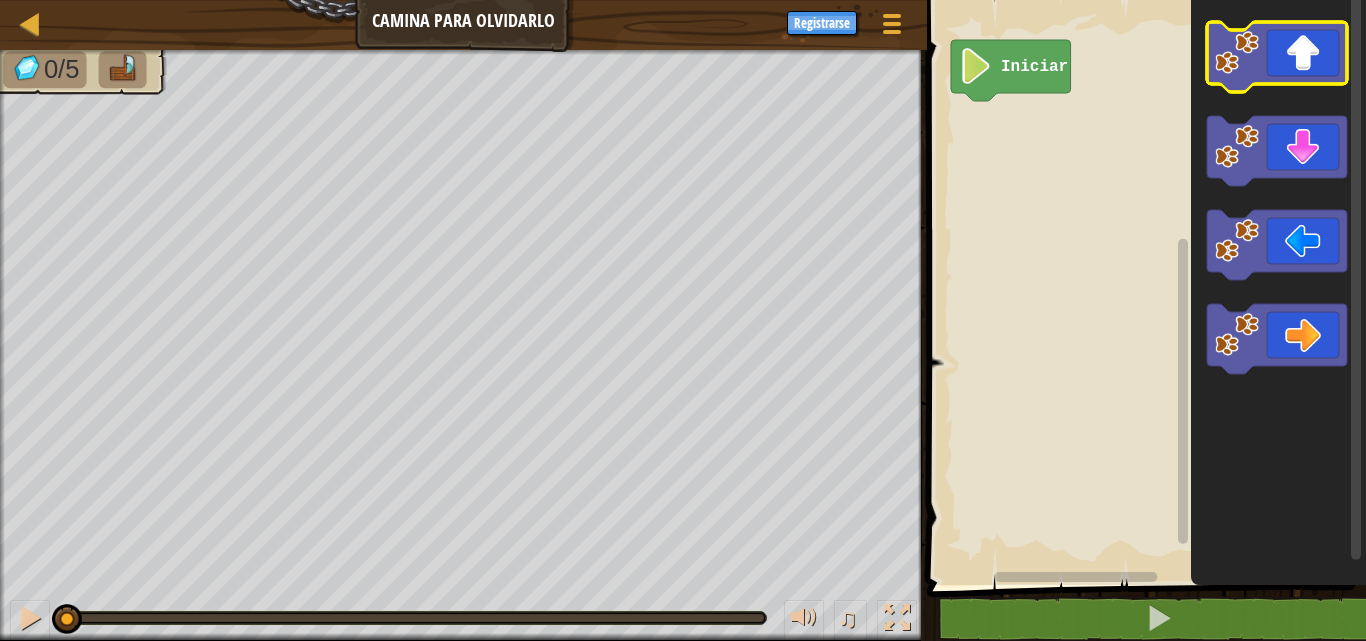 click 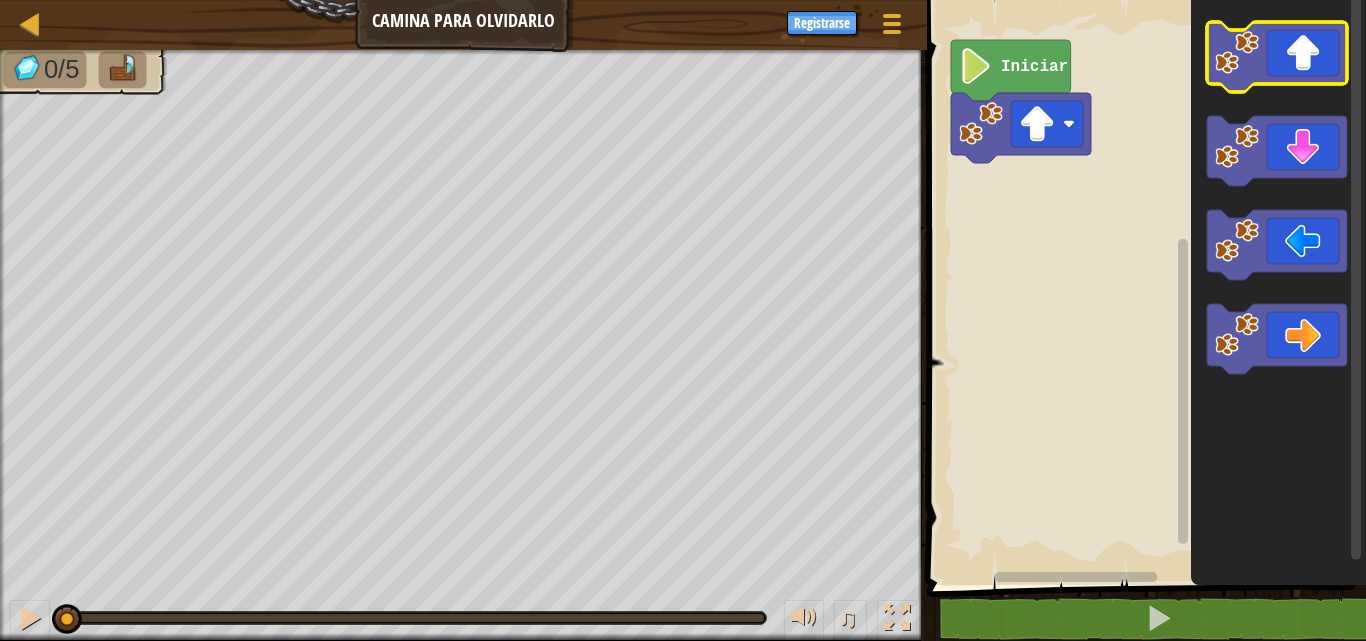 click 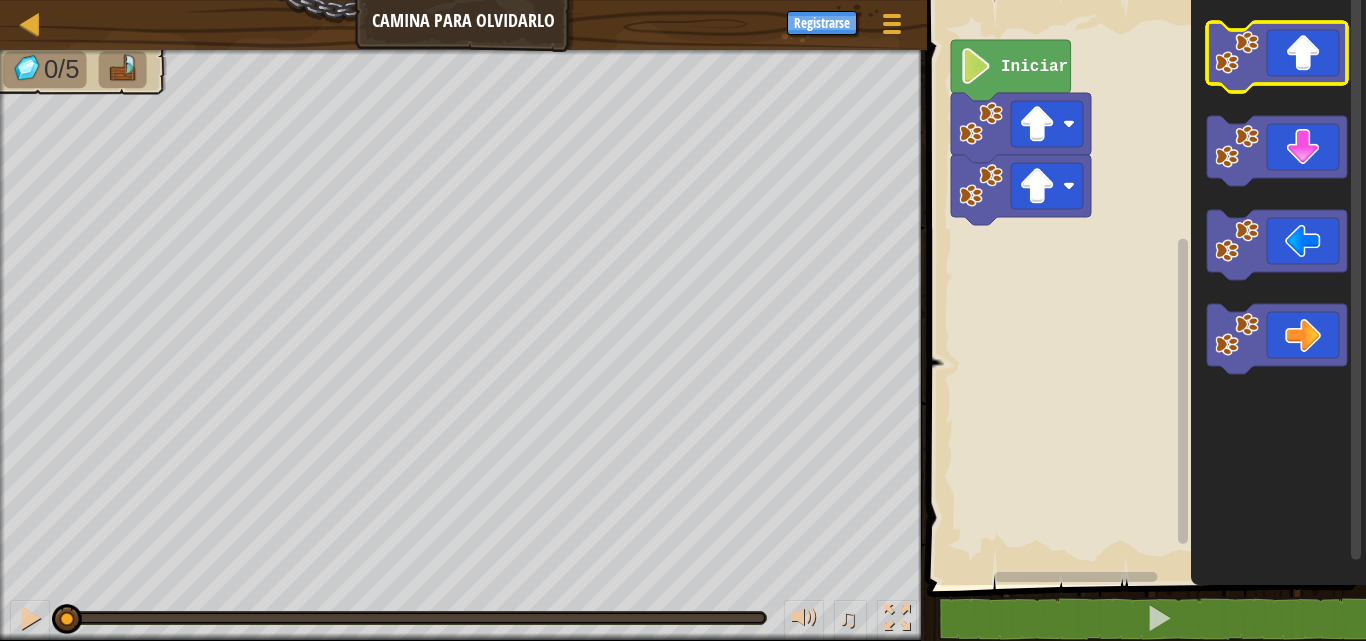 click 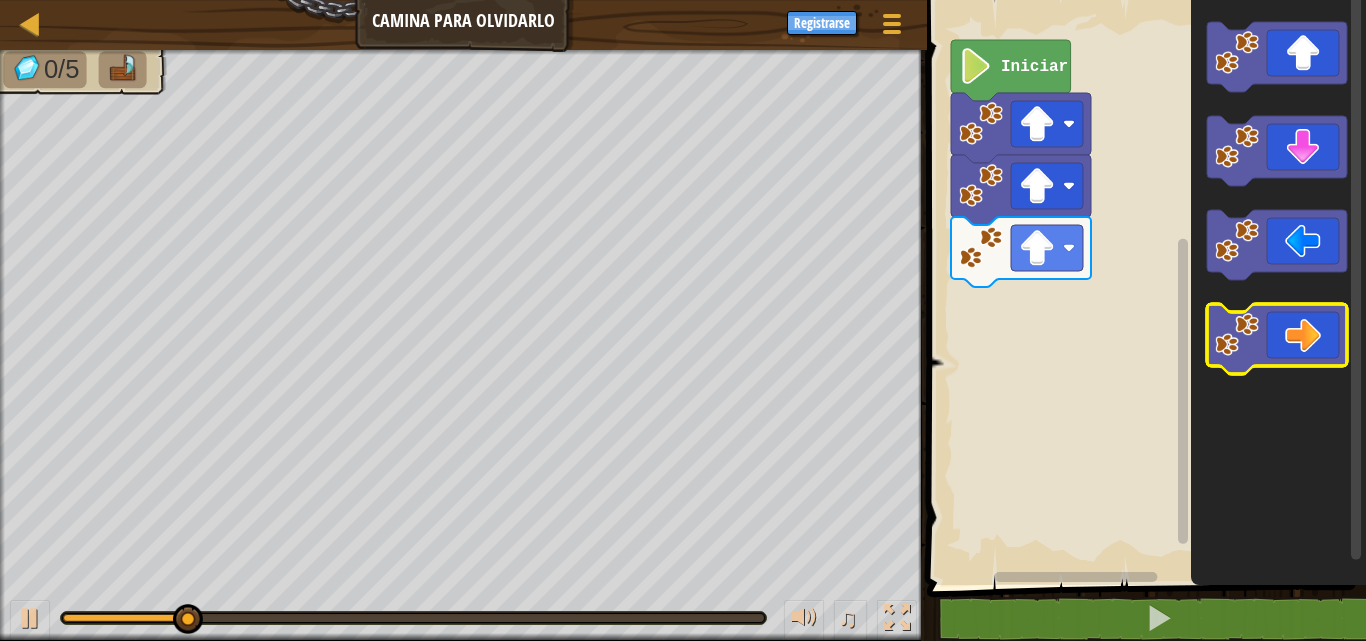click 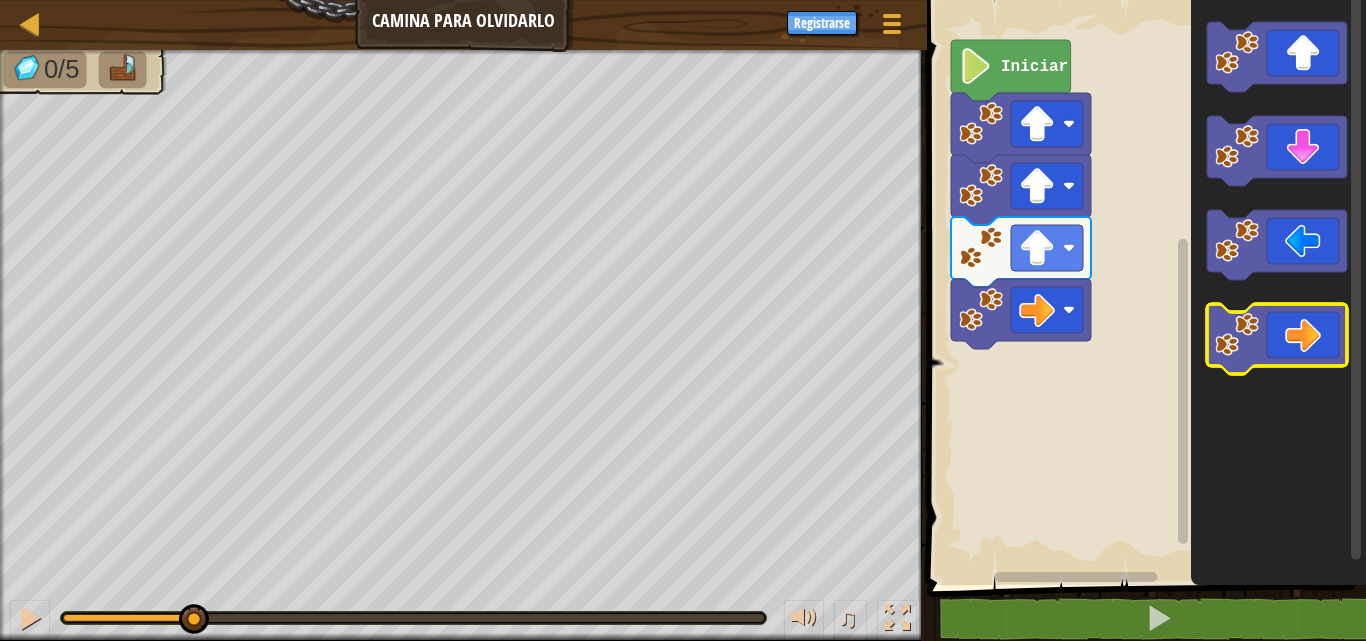 click 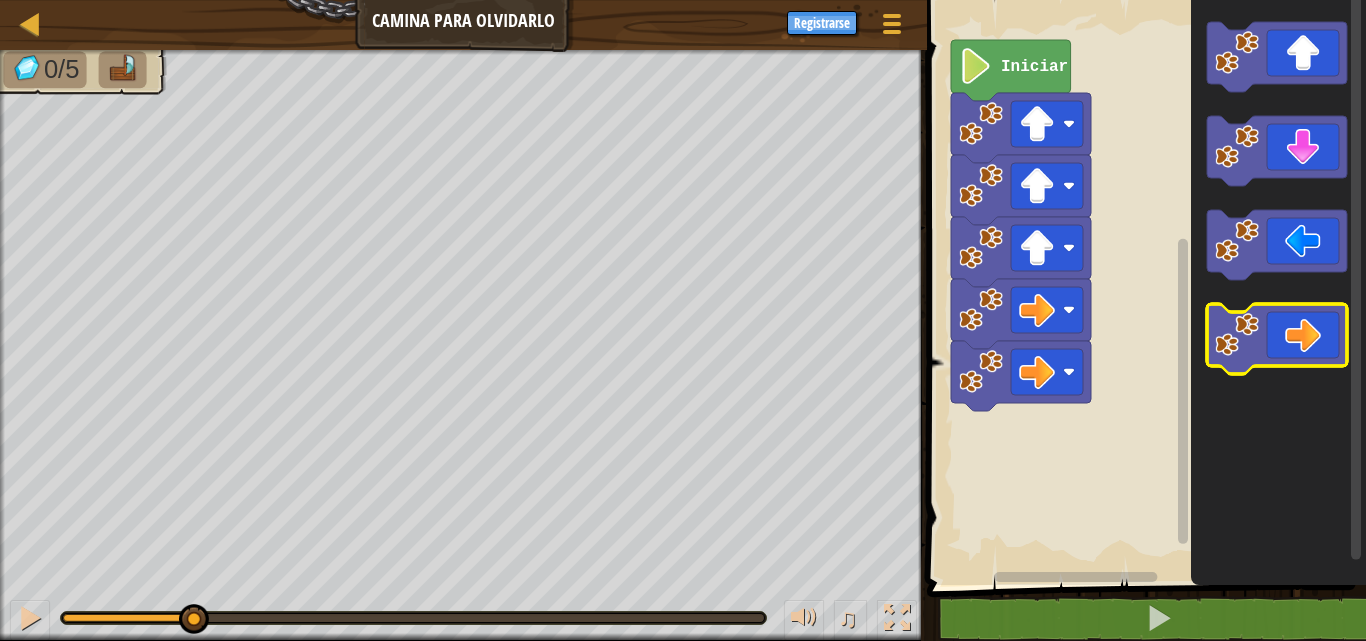 click 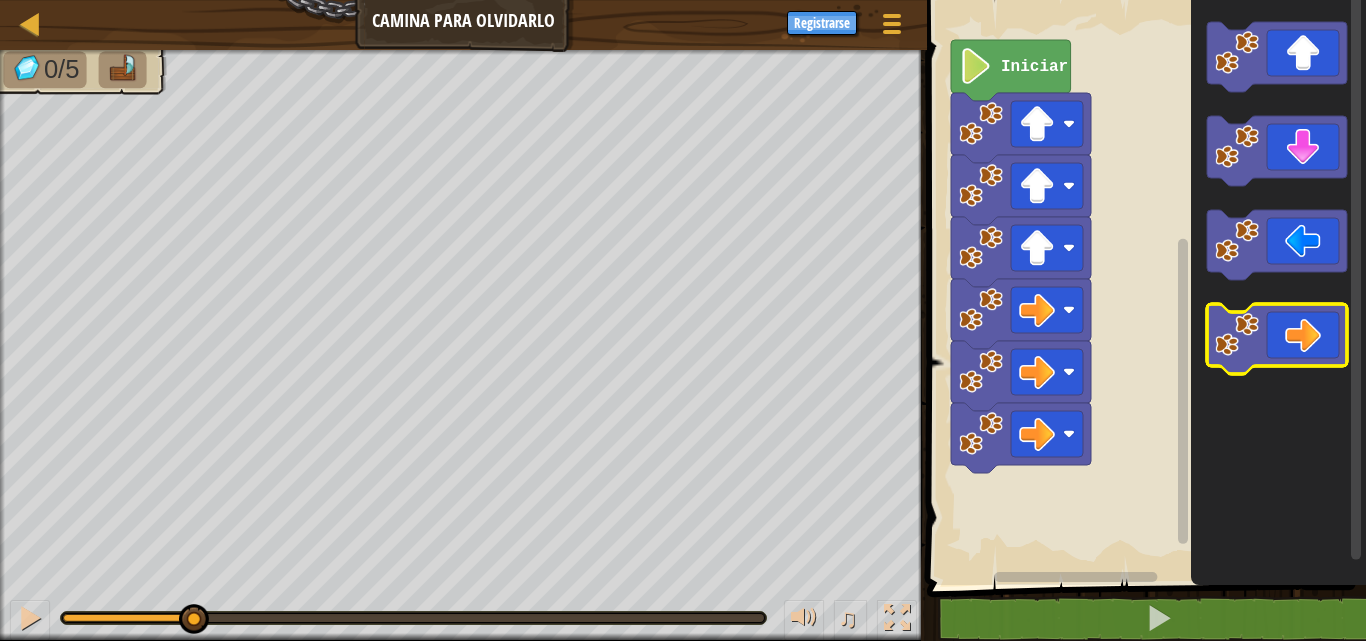 click 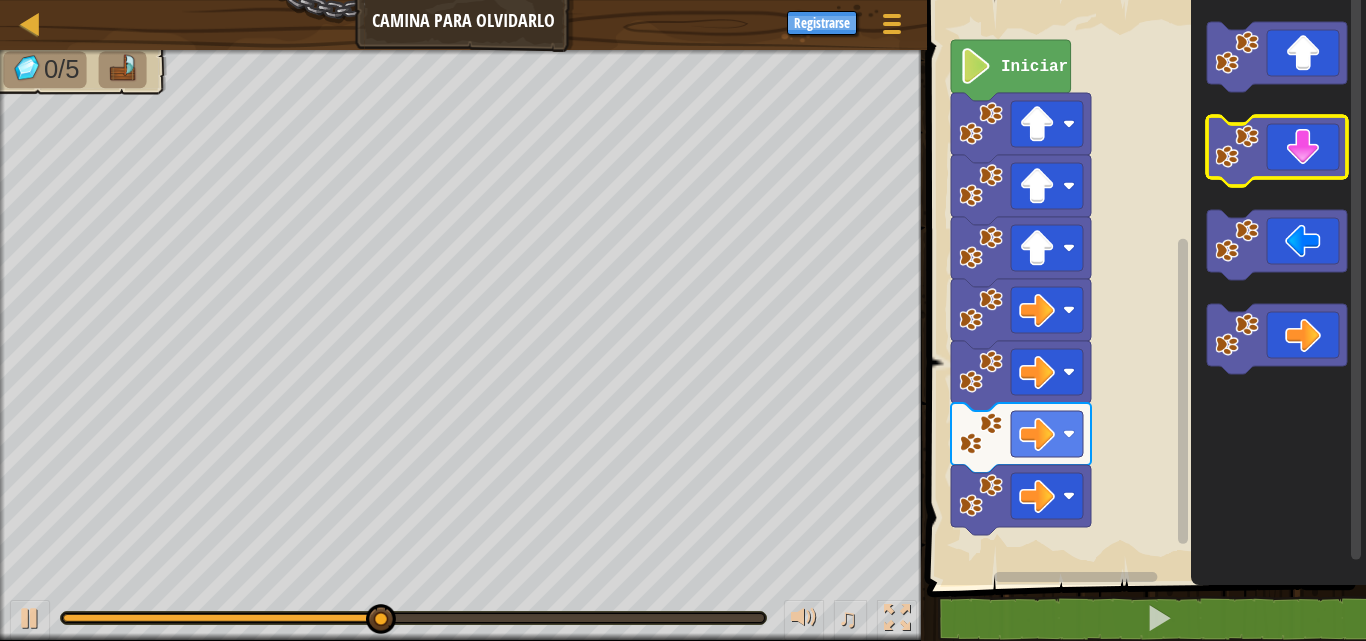click 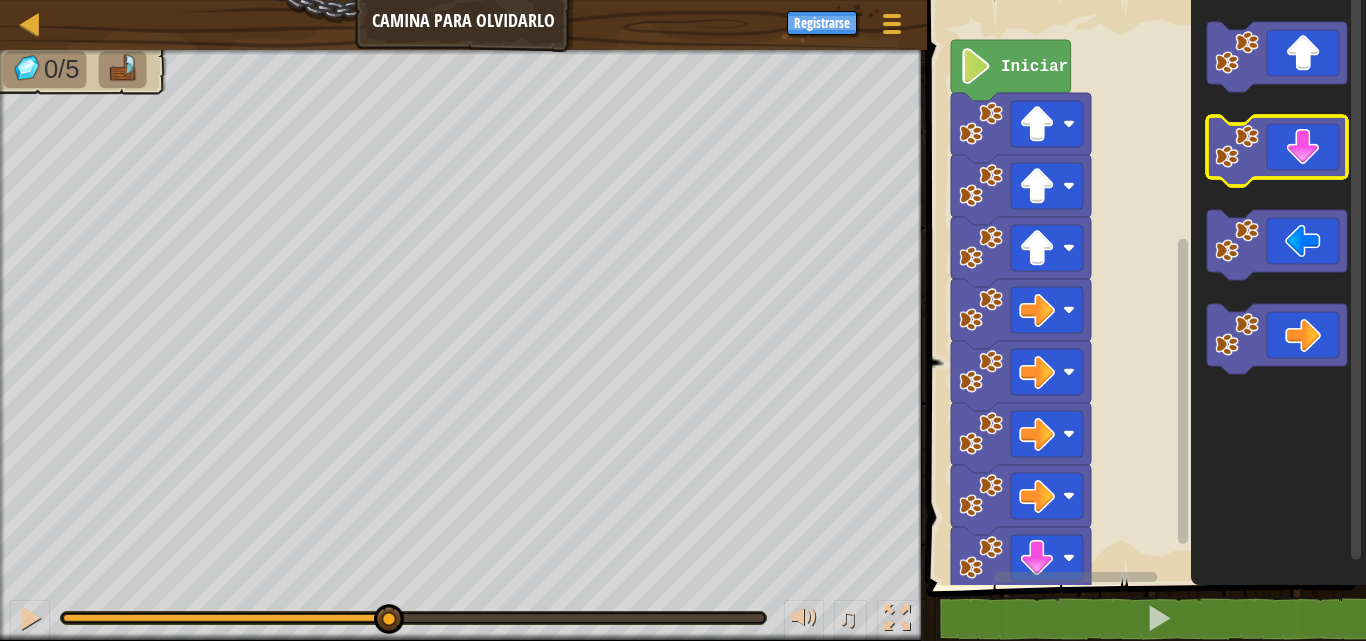 click 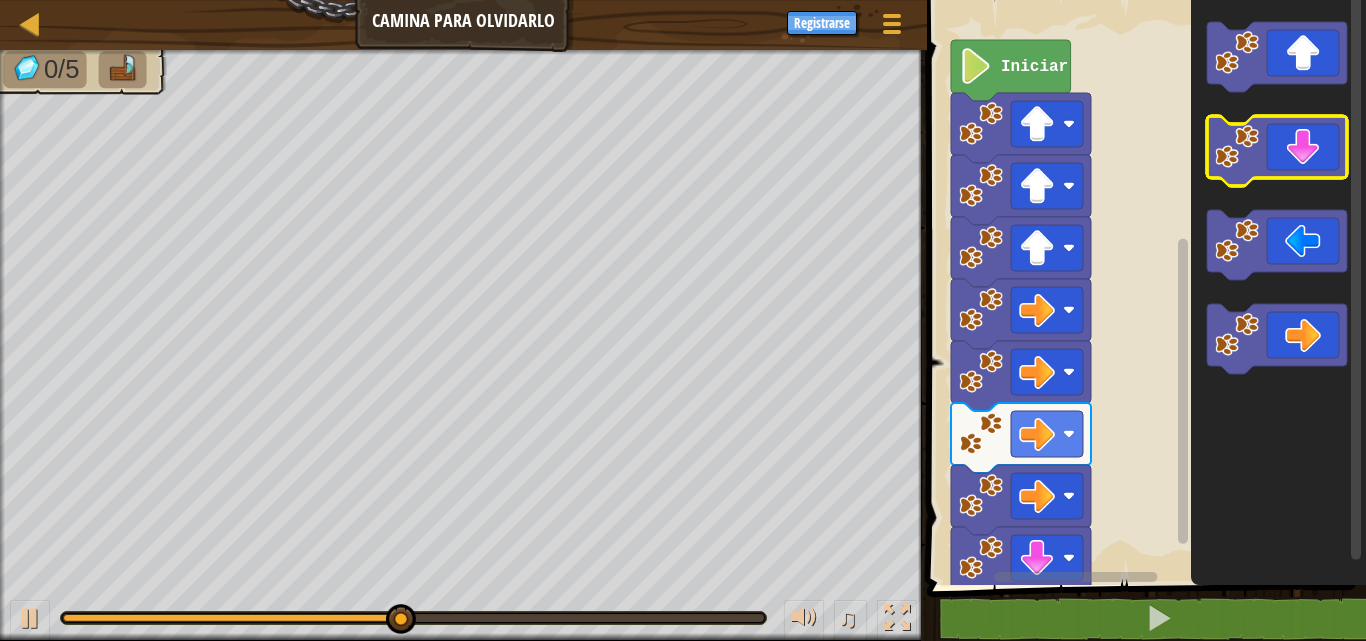 click 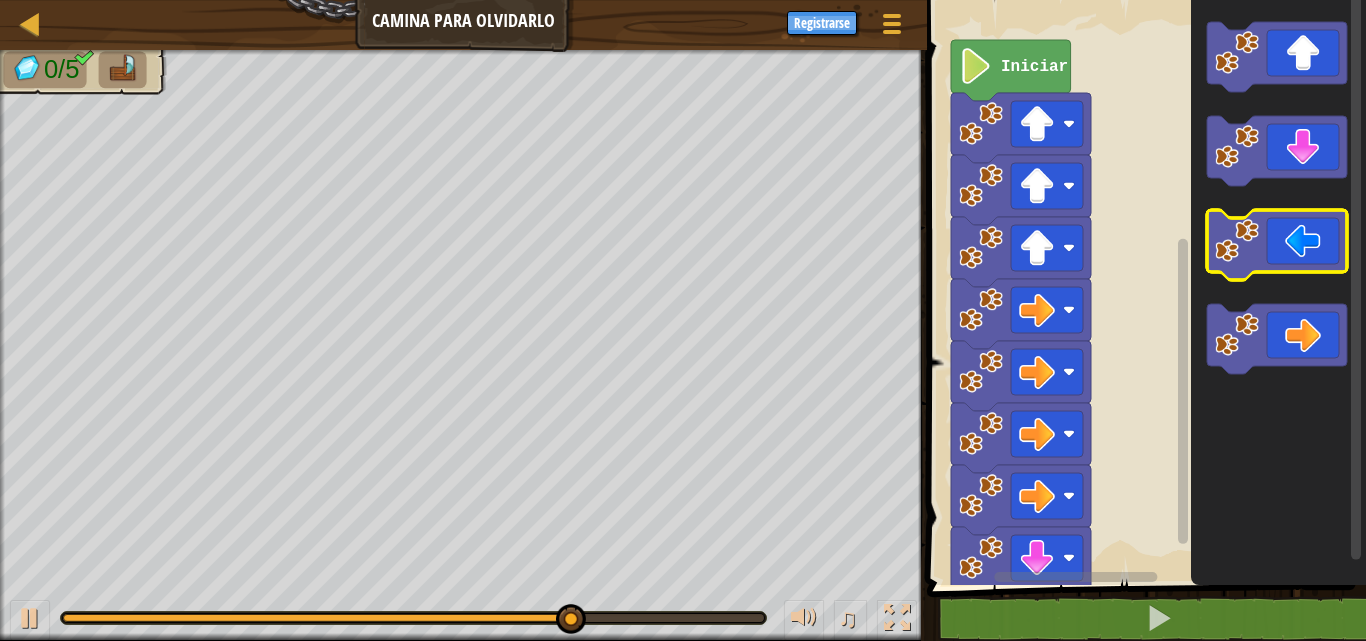 click 